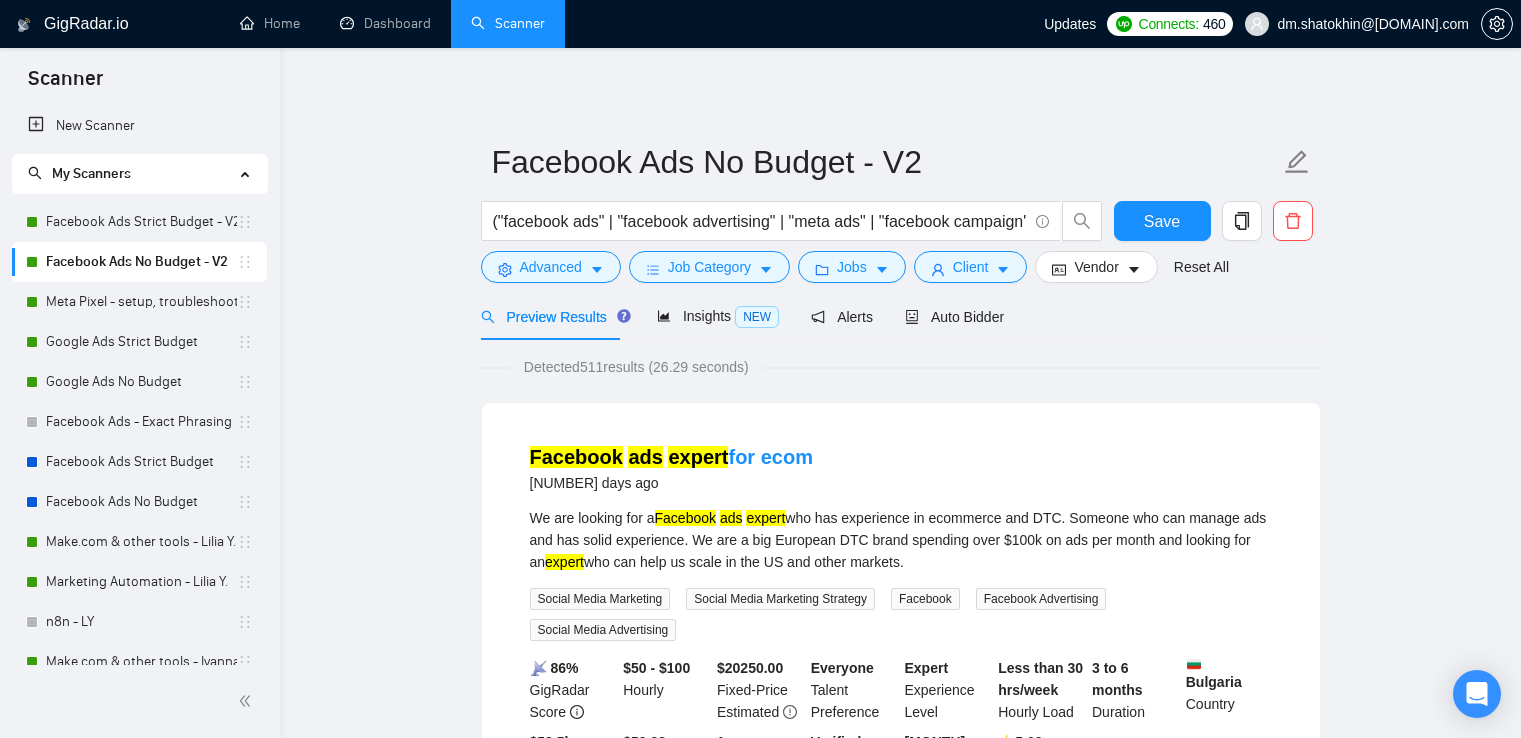 scroll, scrollTop: 0, scrollLeft: 0, axis: both 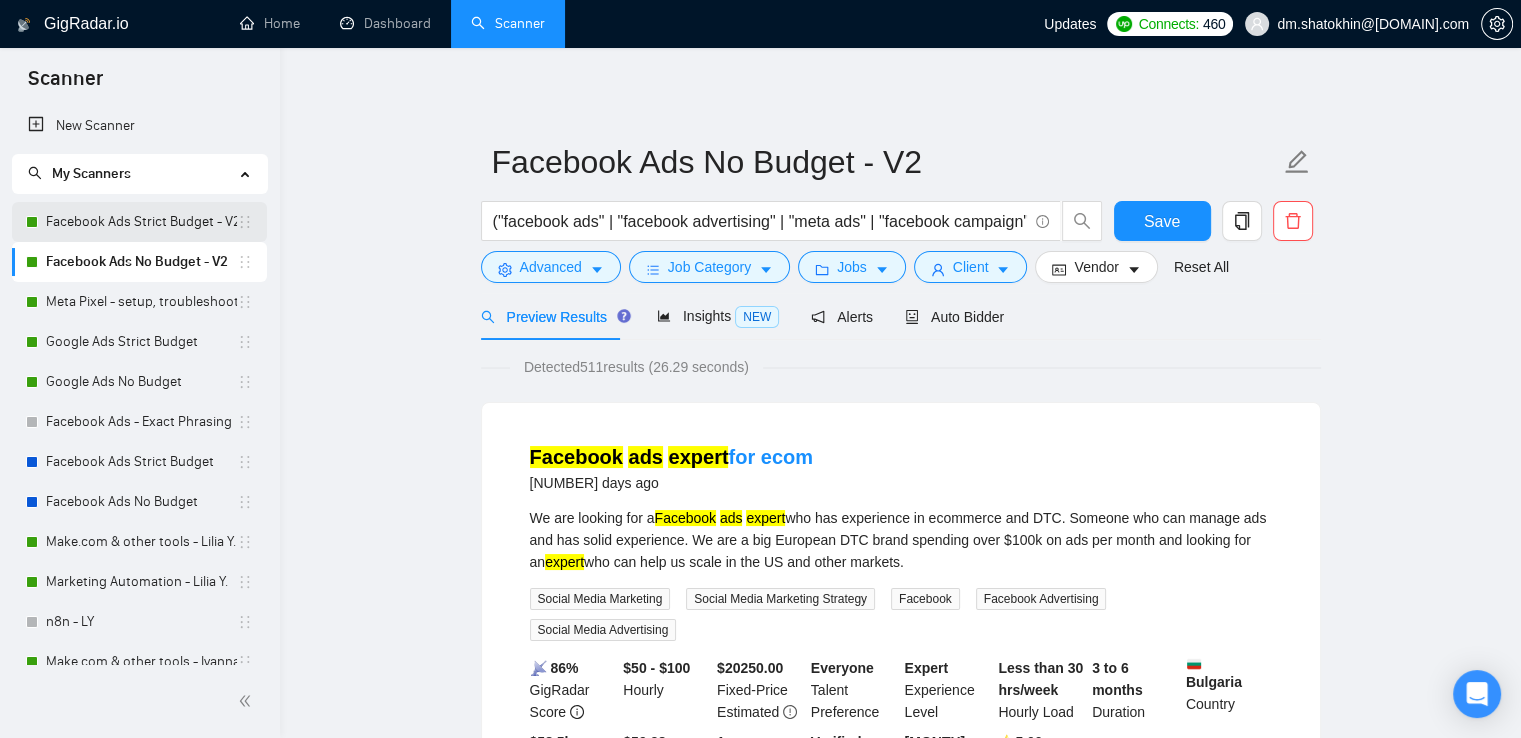 click on "Facebook Ads Strict Budget - V2" at bounding box center (141, 222) 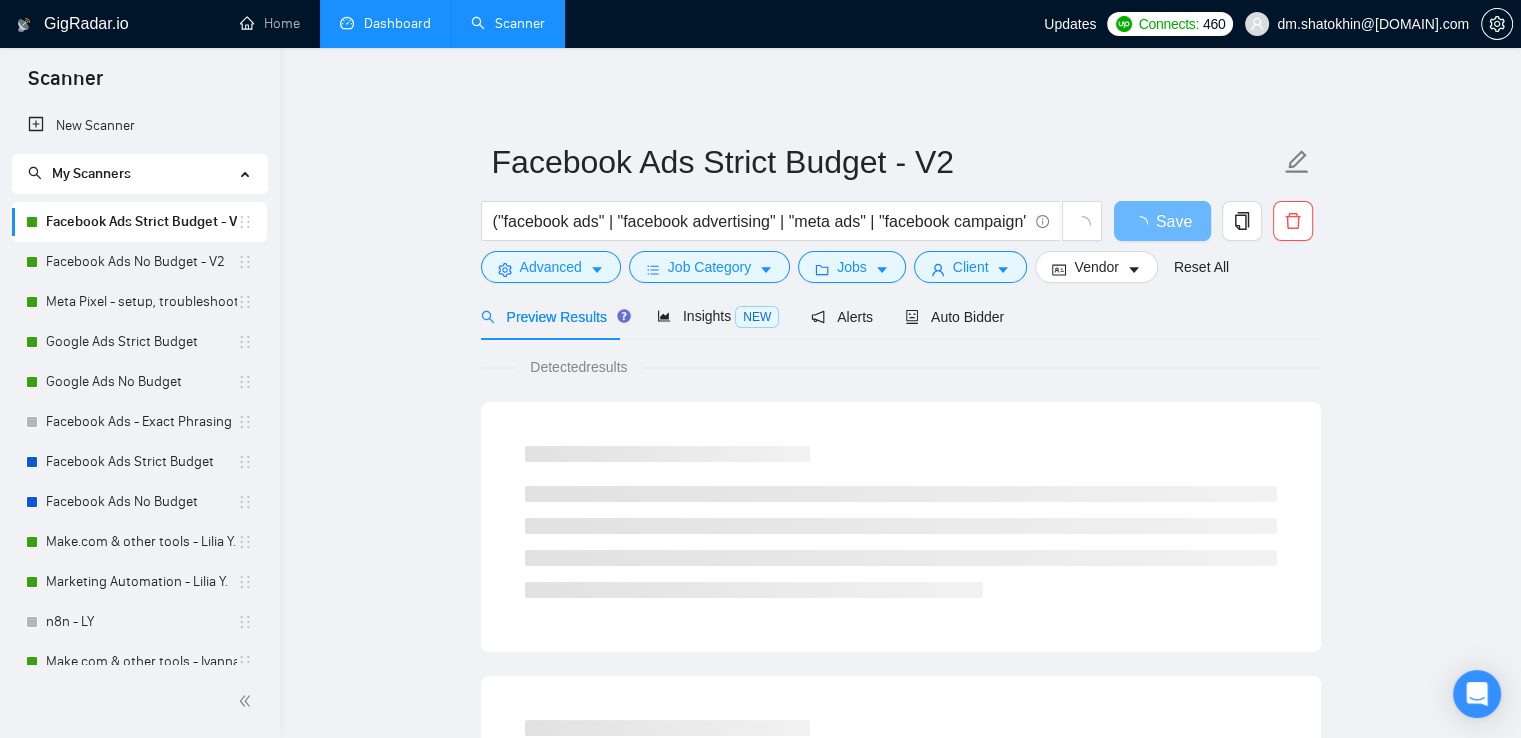 click on "Dashboard" at bounding box center [385, 23] 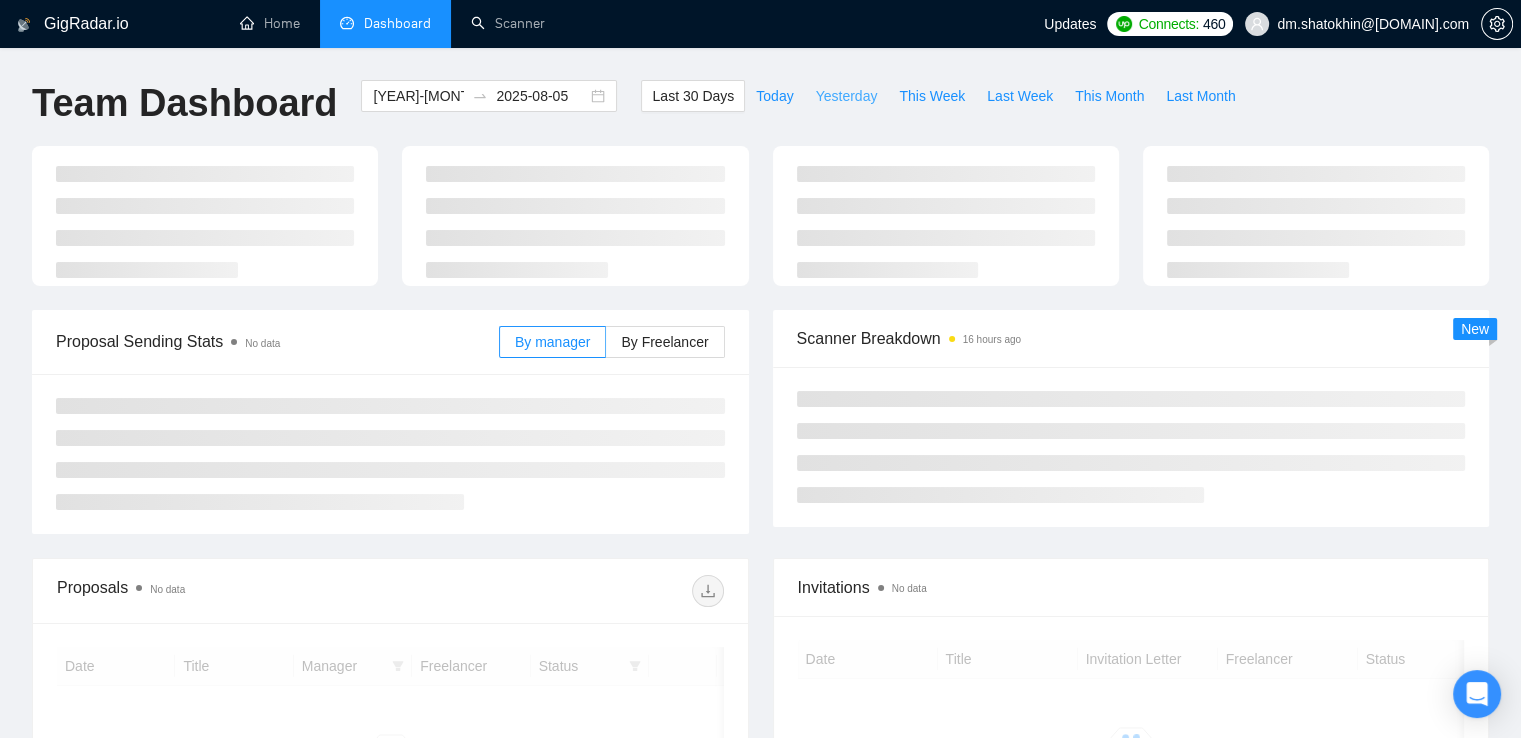 click on "Yesterday" at bounding box center (847, 96) 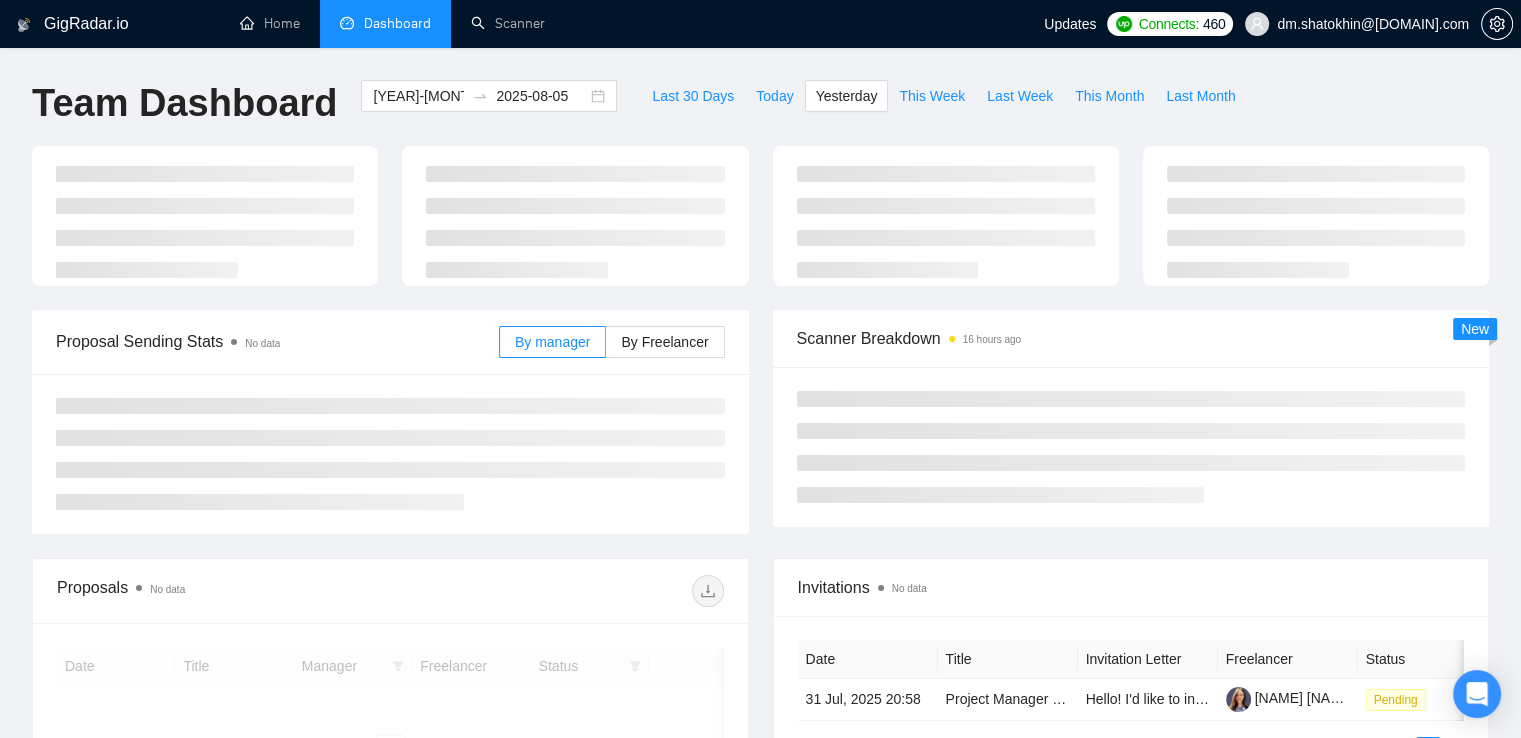 type on "2025-08-04" 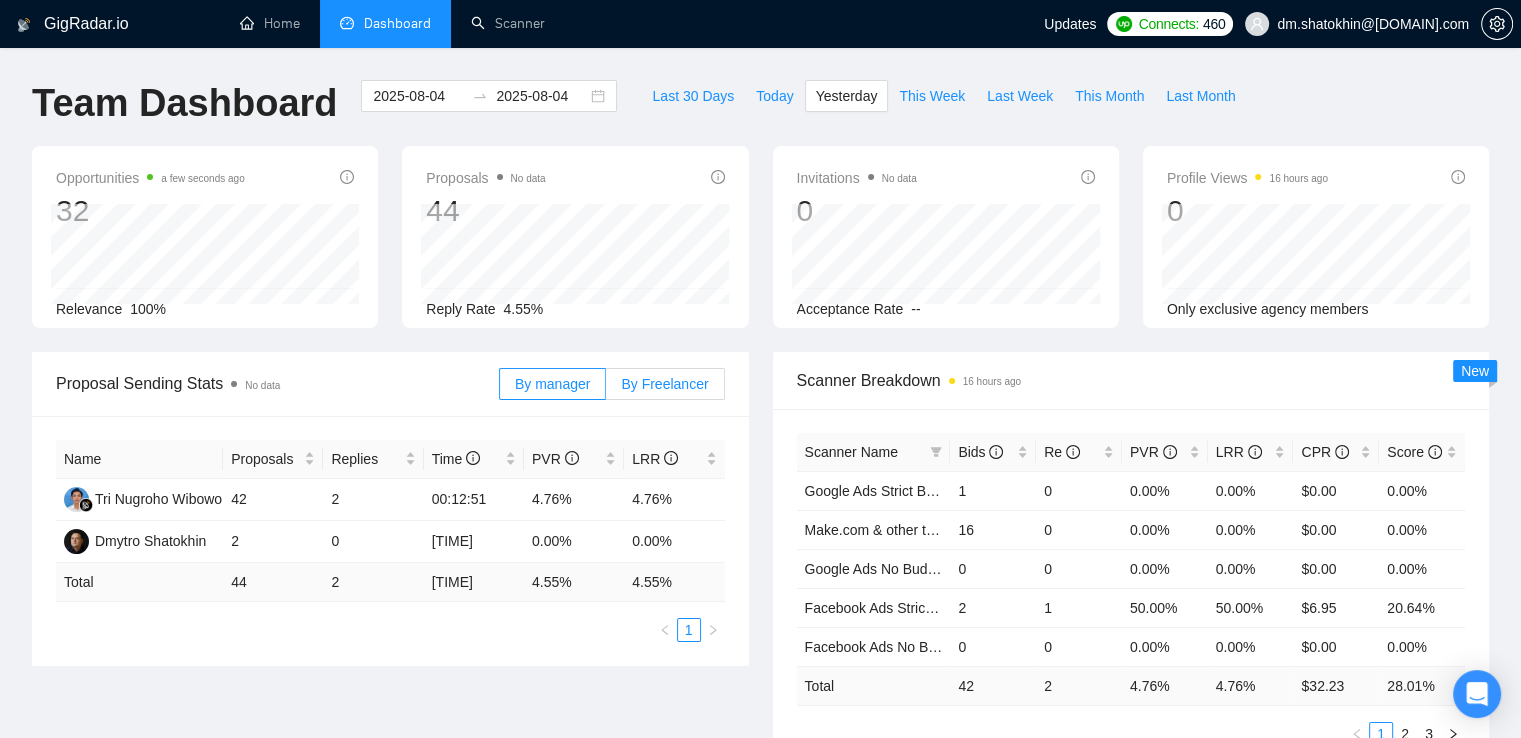 click on "By Freelancer" at bounding box center (664, 384) 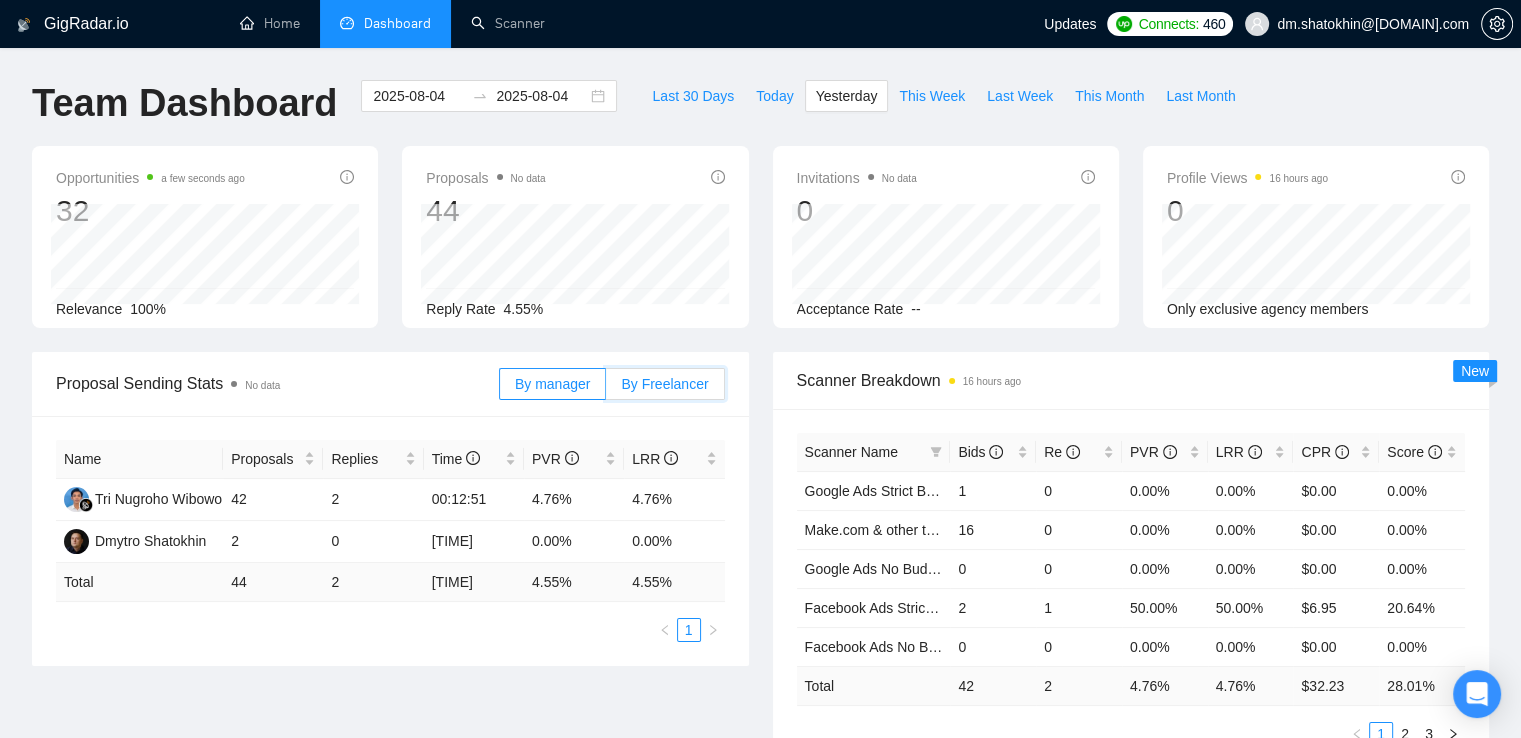 click on "By Freelancer" at bounding box center (606, 389) 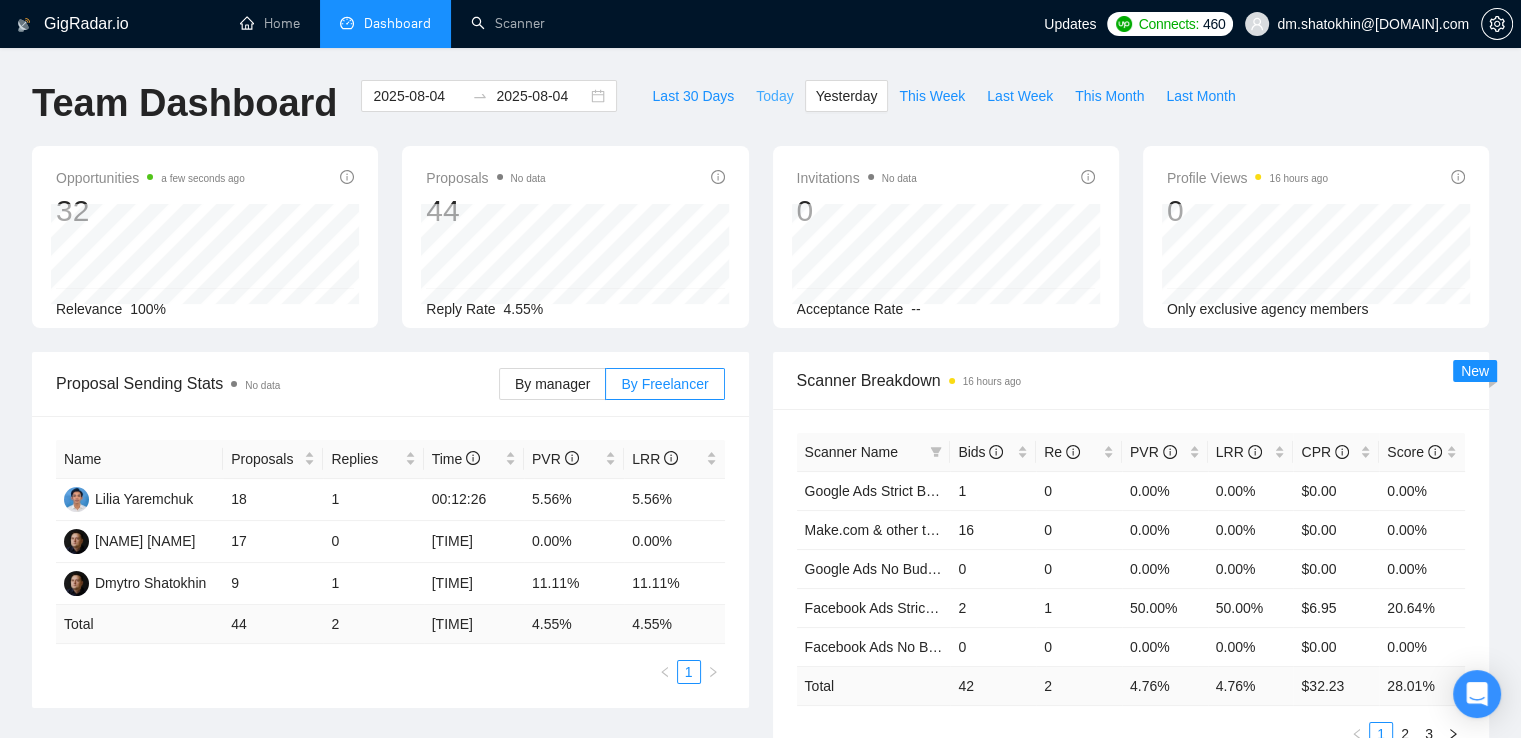 click on "Today" at bounding box center [774, 96] 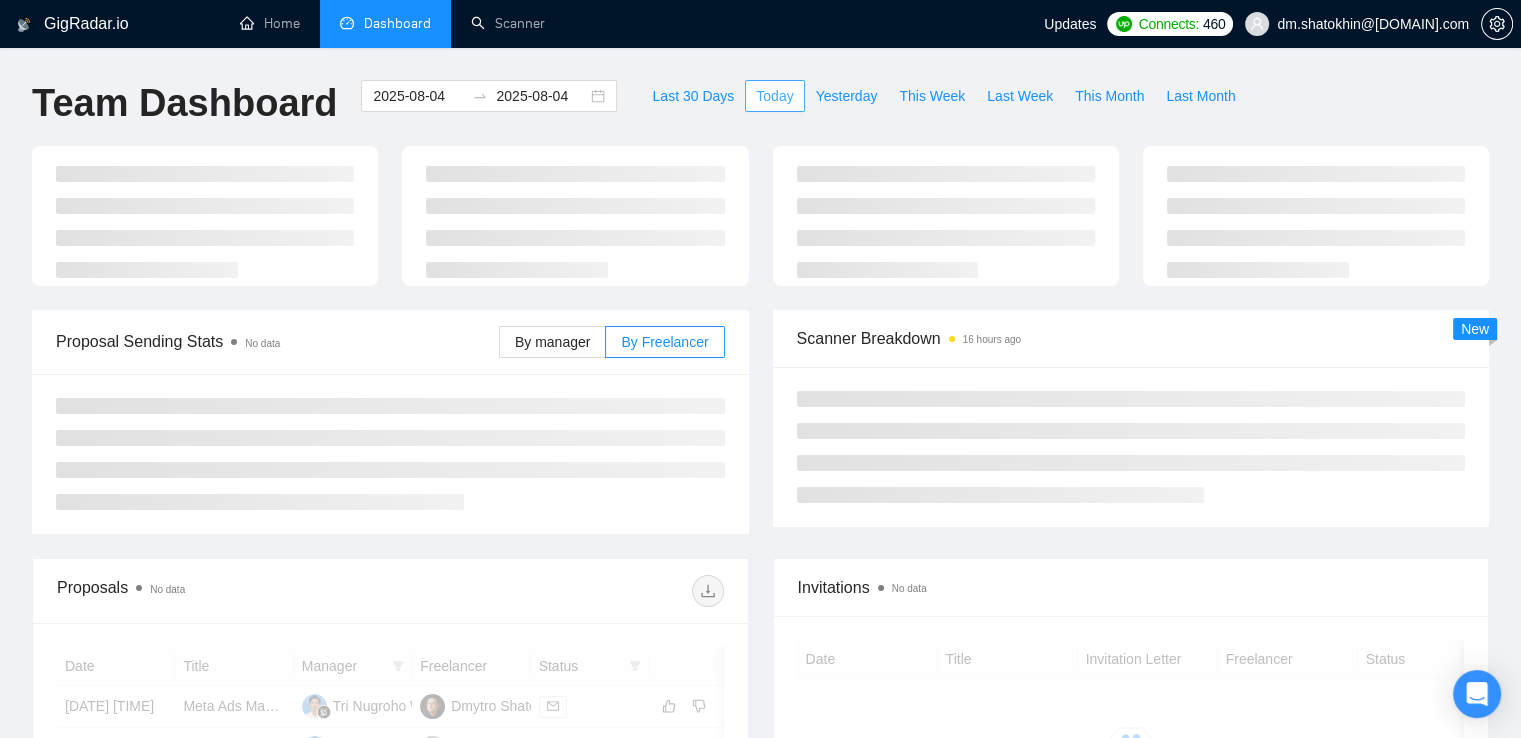 type on "2025-08-05" 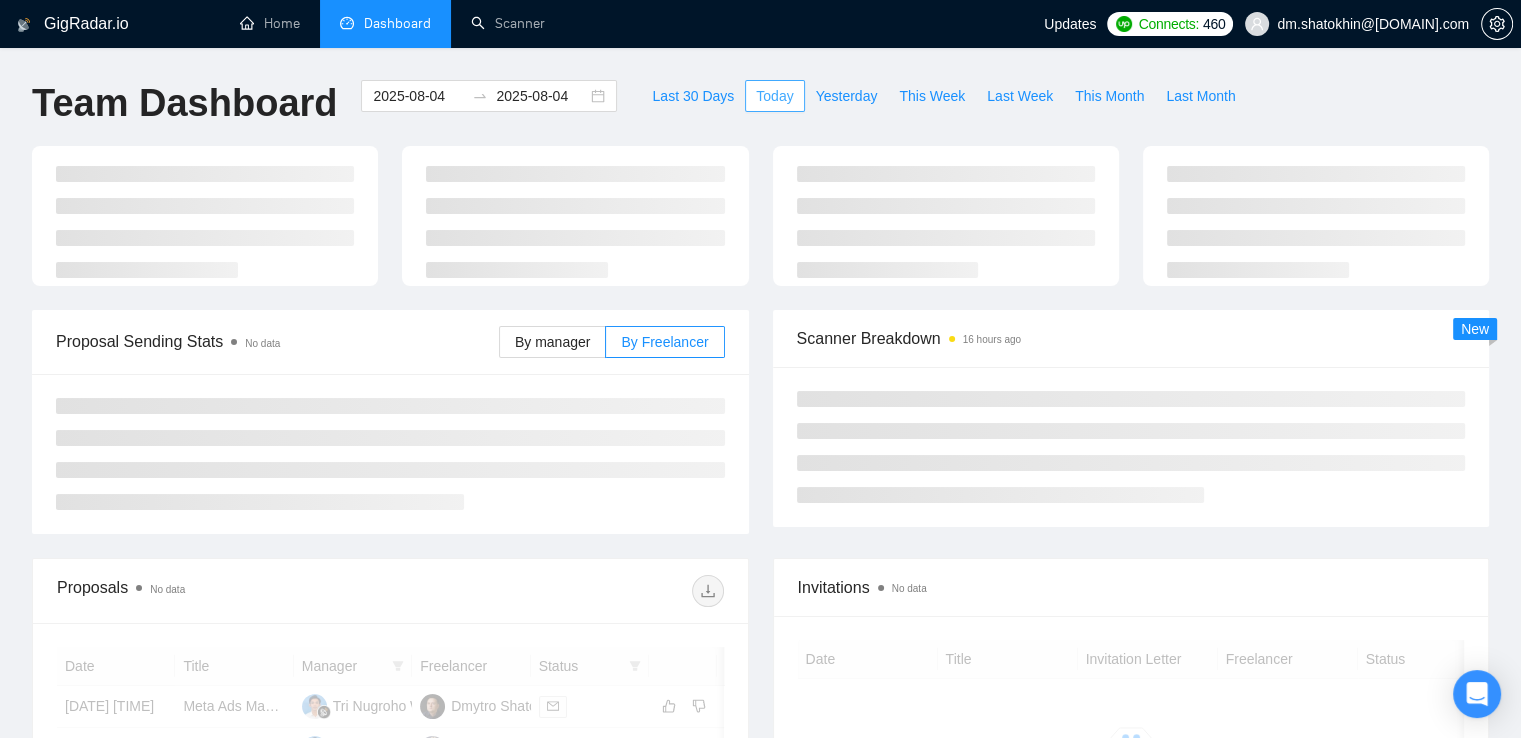 type on "2025-08-05" 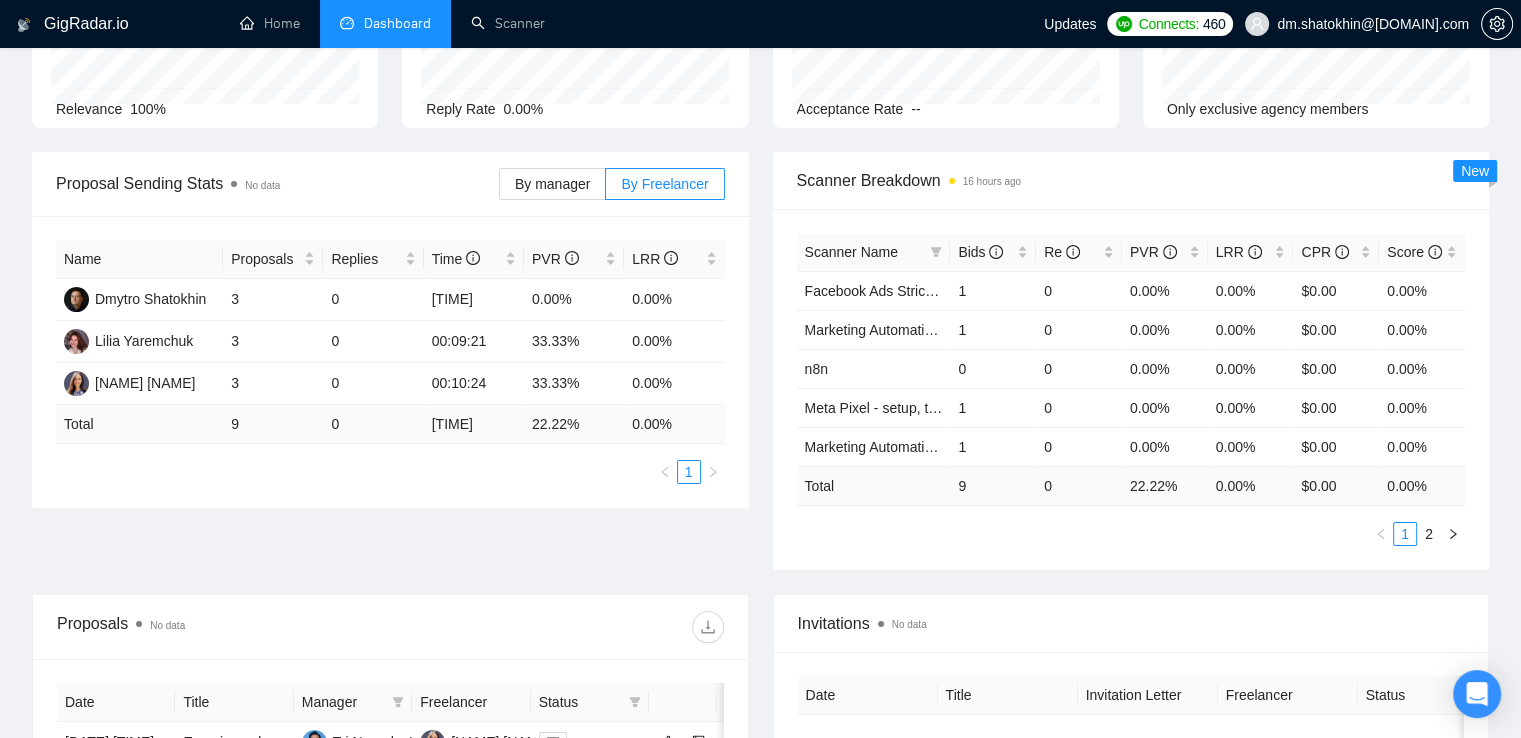 scroll, scrollTop: 0, scrollLeft: 0, axis: both 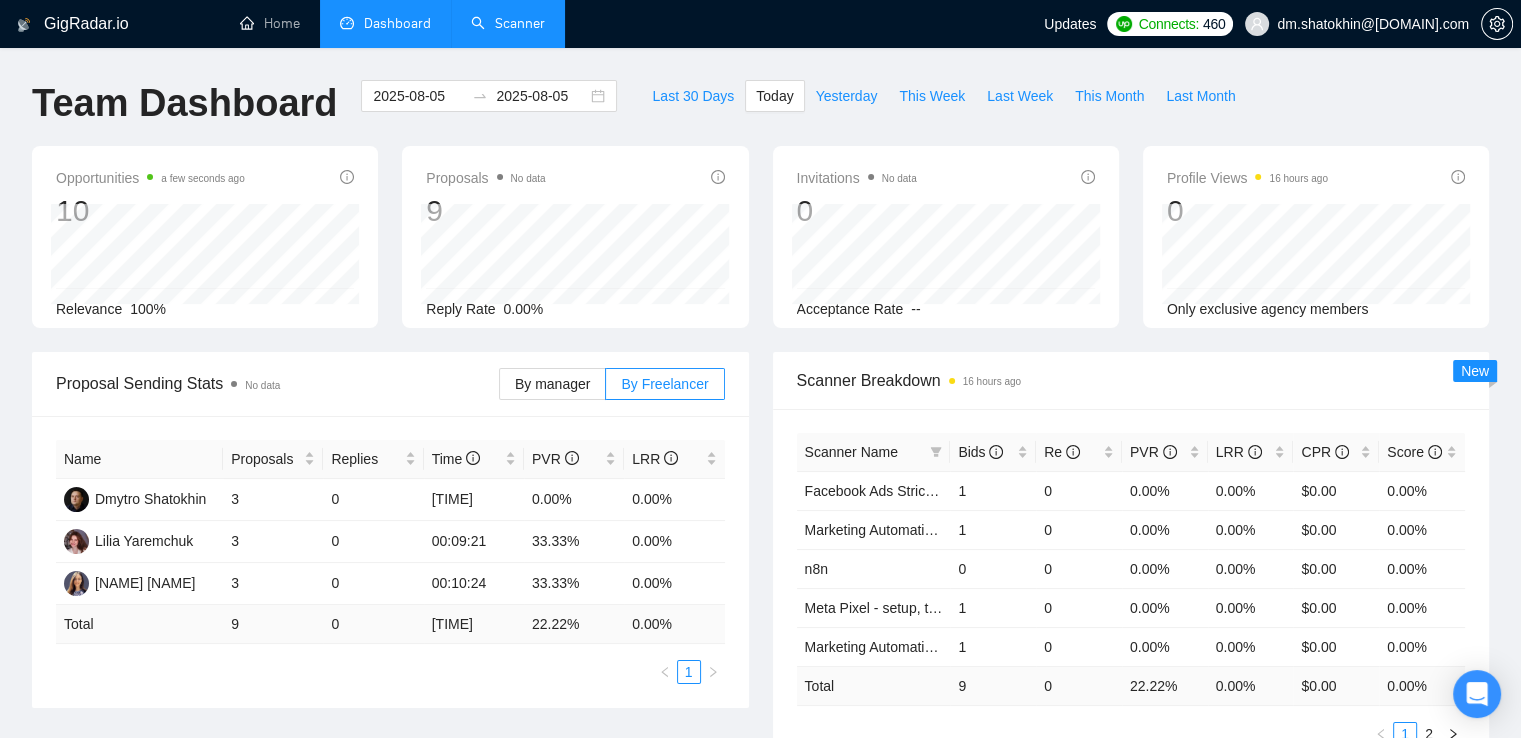 click on "Scanner" at bounding box center (508, 23) 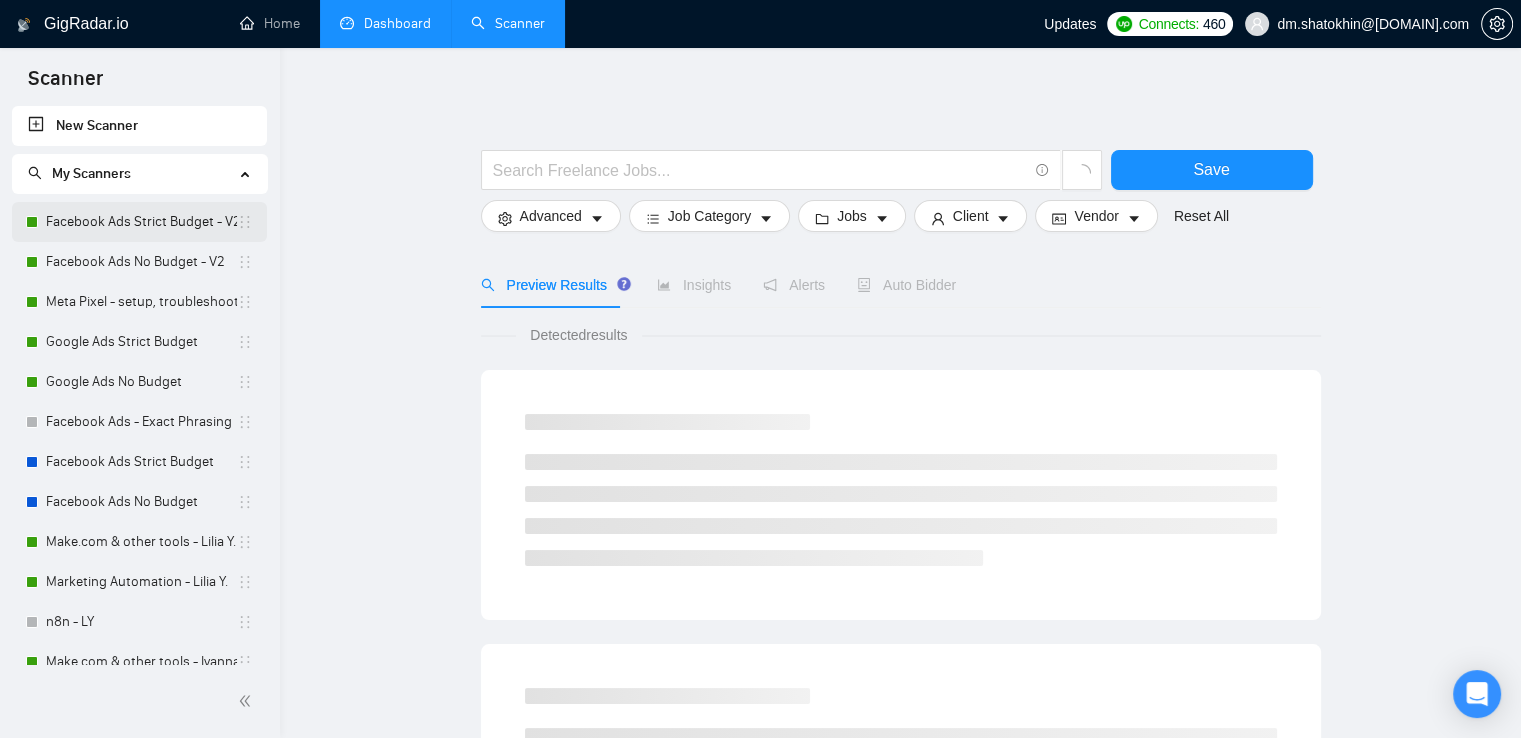 click on "Facebook Ads Strict Budget - V2" at bounding box center [141, 222] 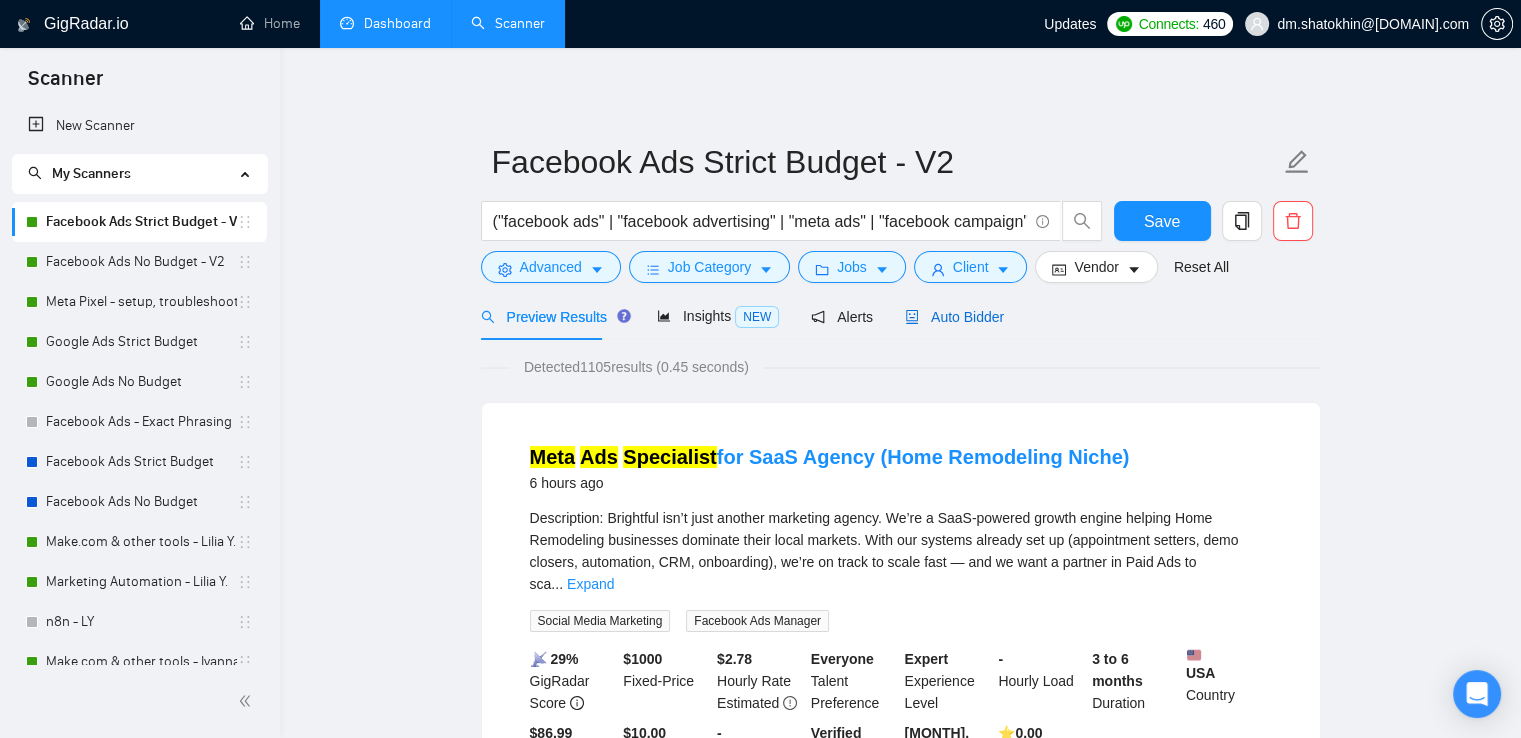 click on "Auto Bidder" at bounding box center (954, 317) 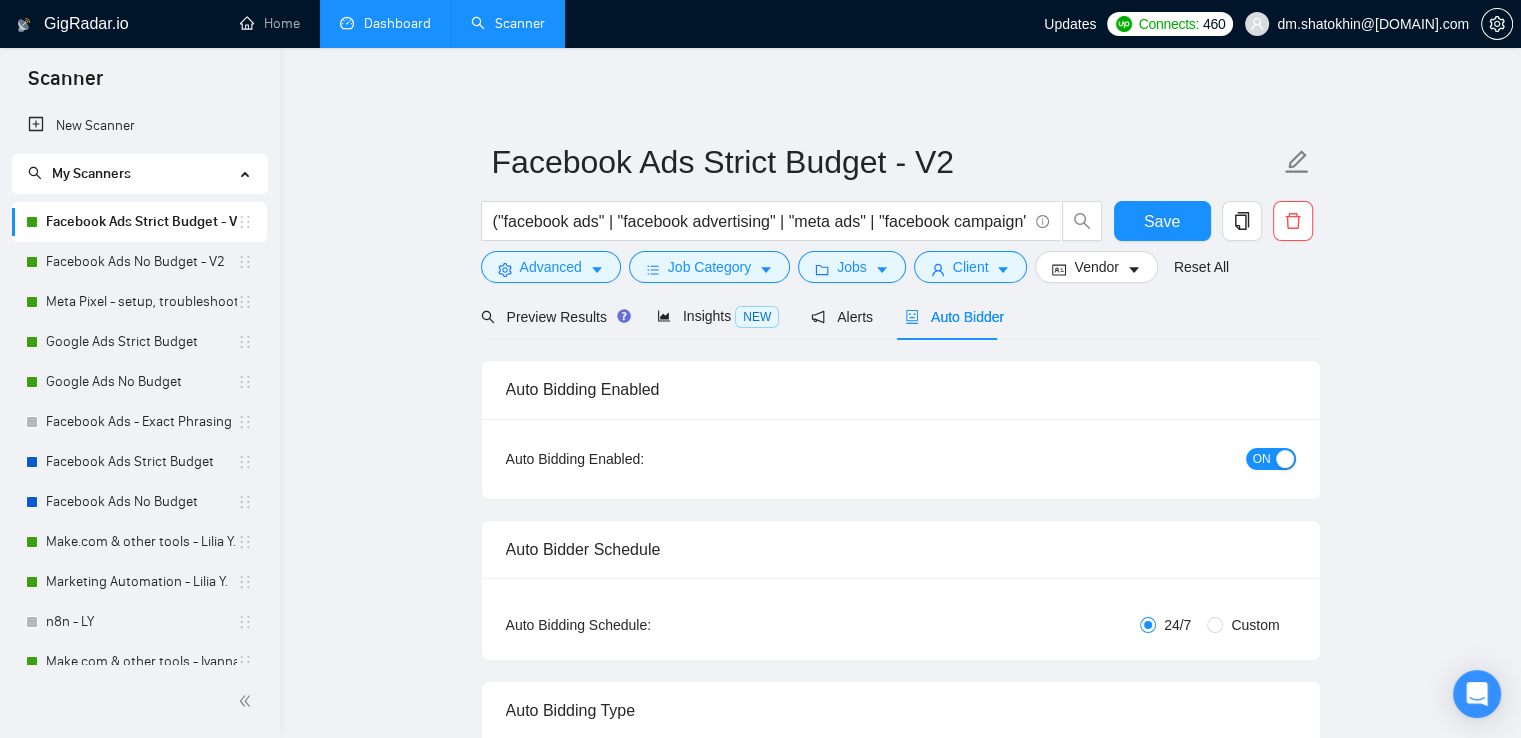 type 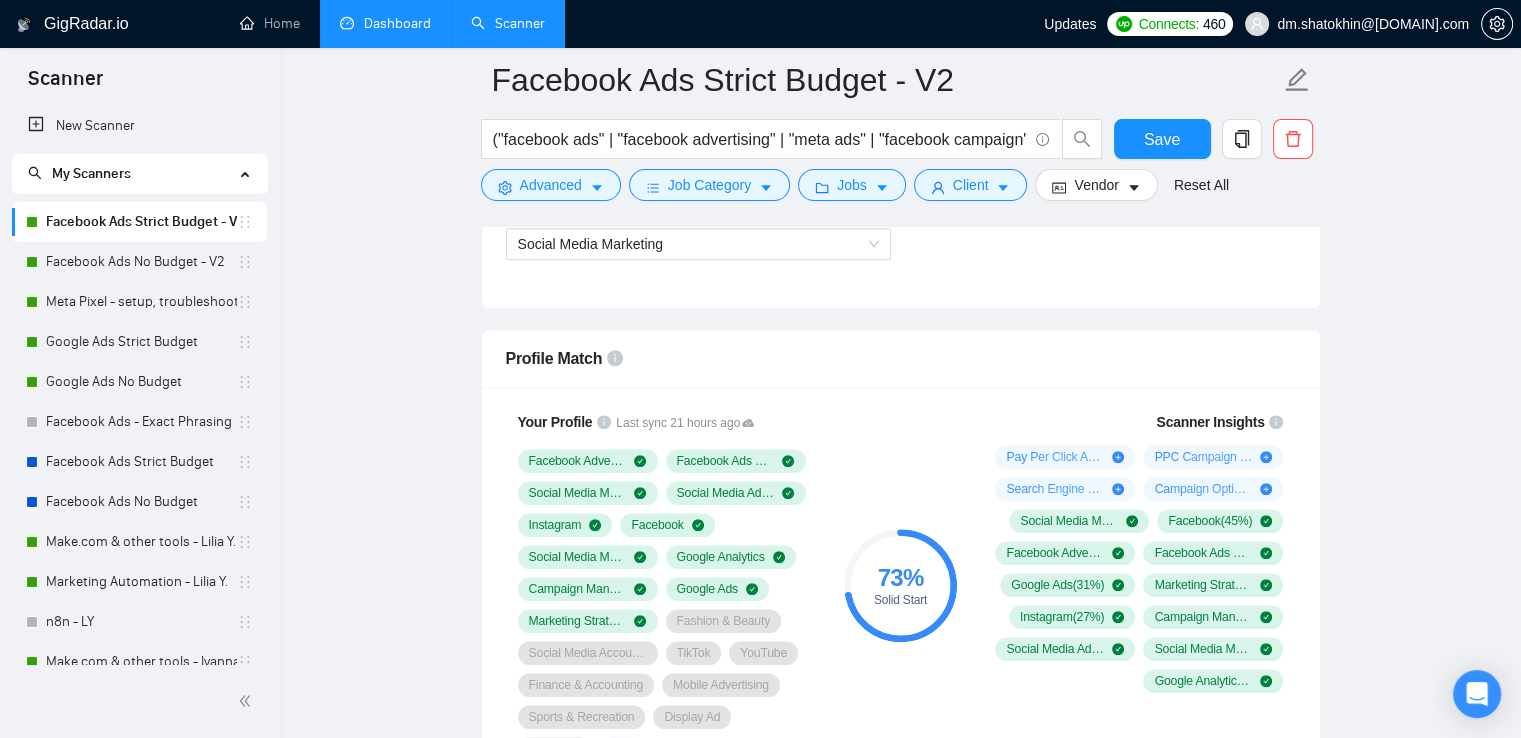 scroll, scrollTop: 1300, scrollLeft: 0, axis: vertical 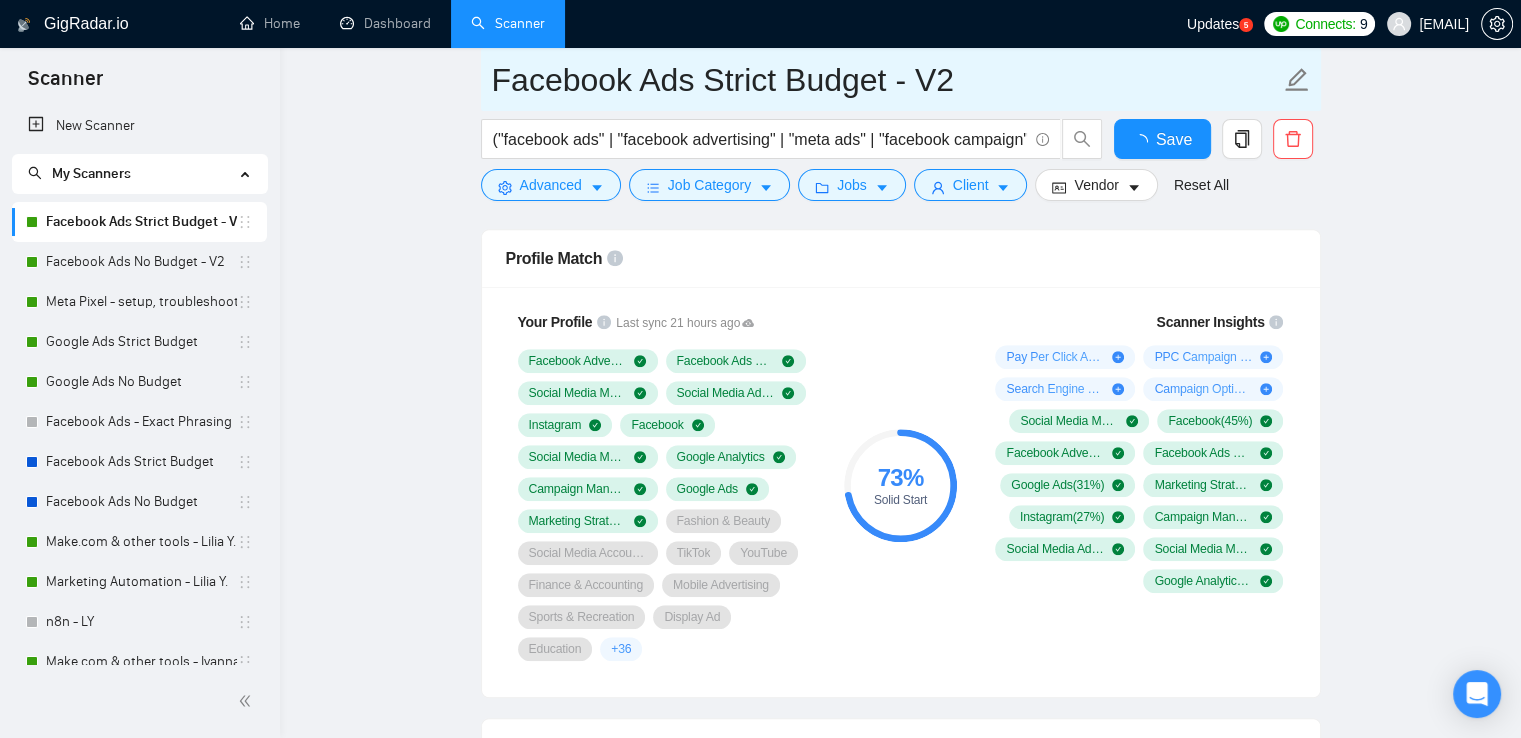 type 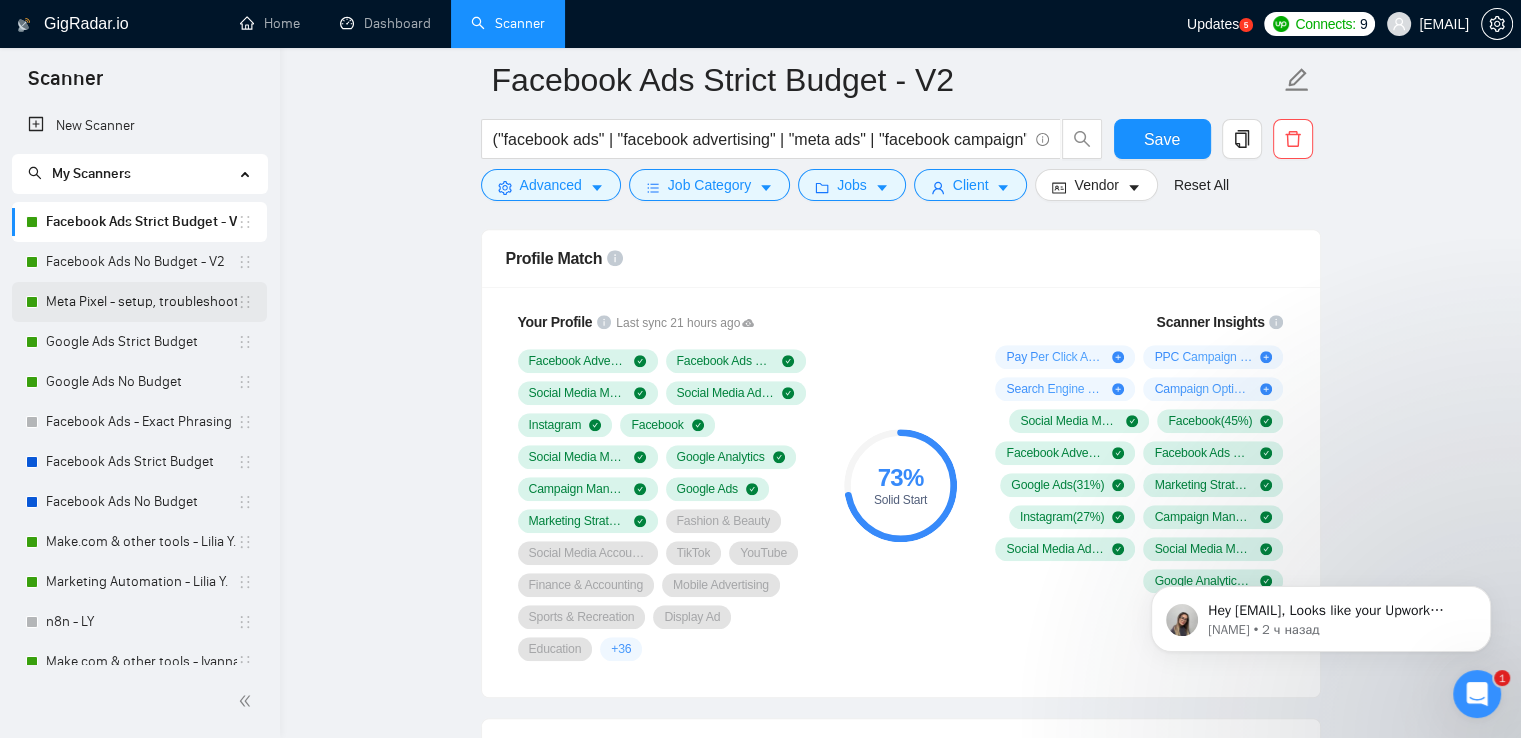 scroll, scrollTop: 0, scrollLeft: 0, axis: both 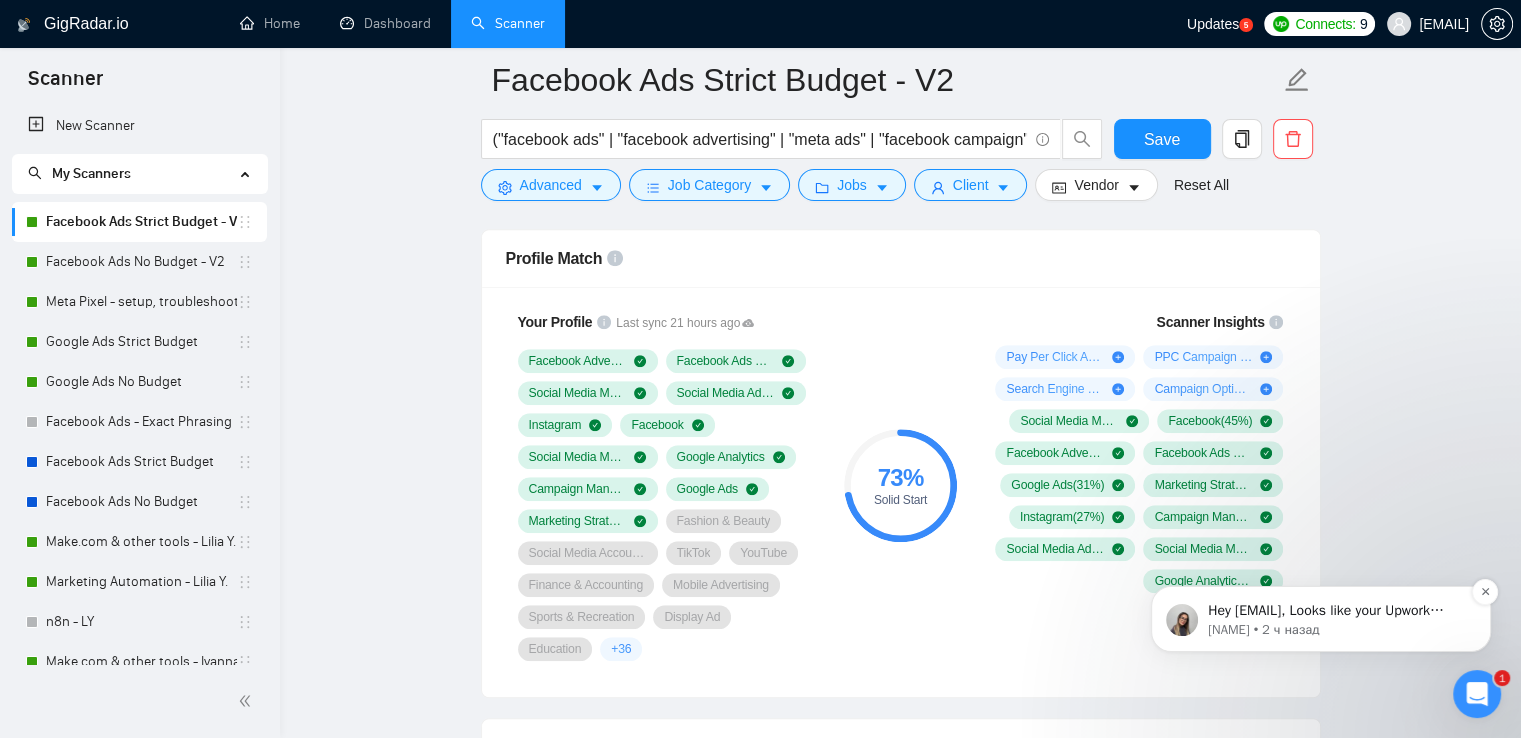 click on "[NAME] • 2 ч назад" at bounding box center (1337, 630) 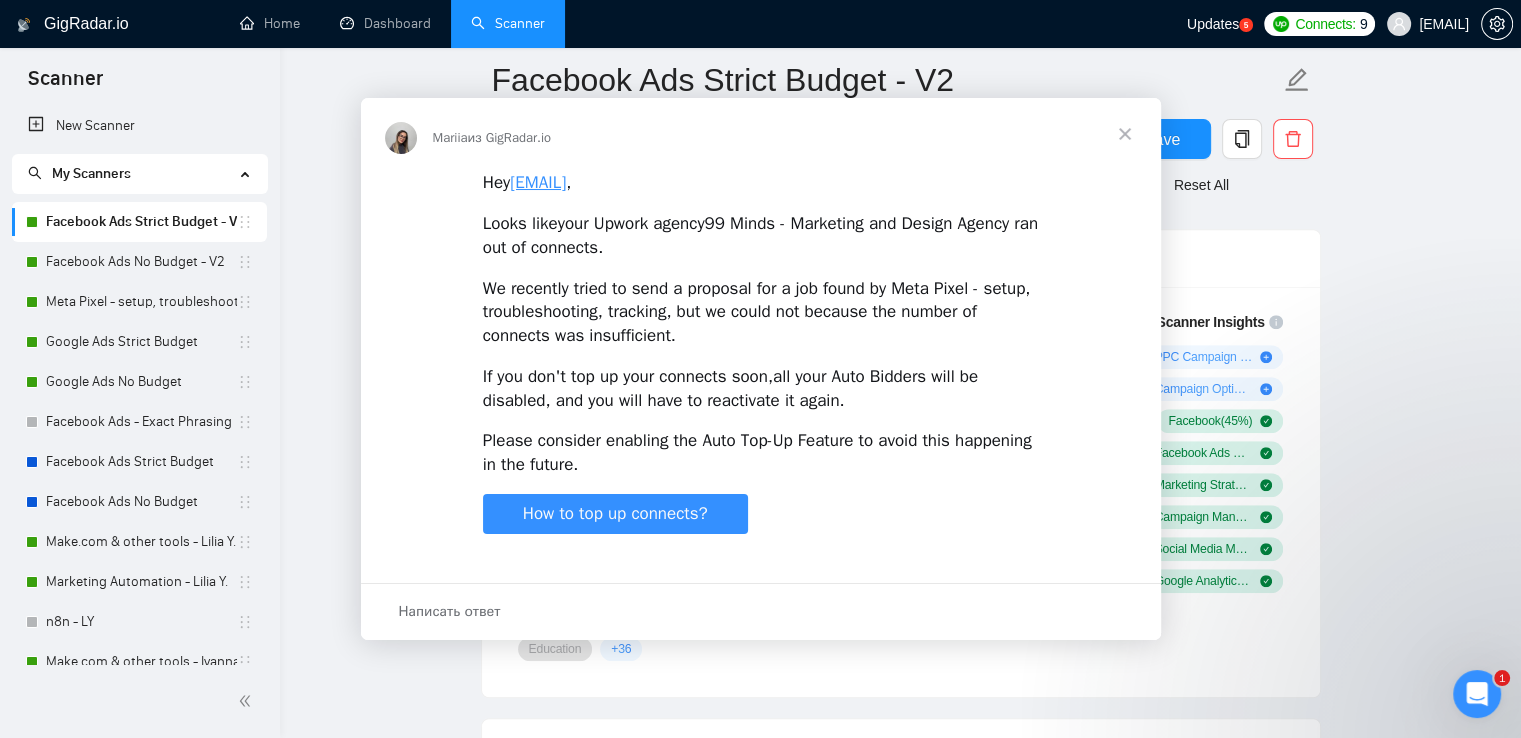 scroll, scrollTop: 0, scrollLeft: 0, axis: both 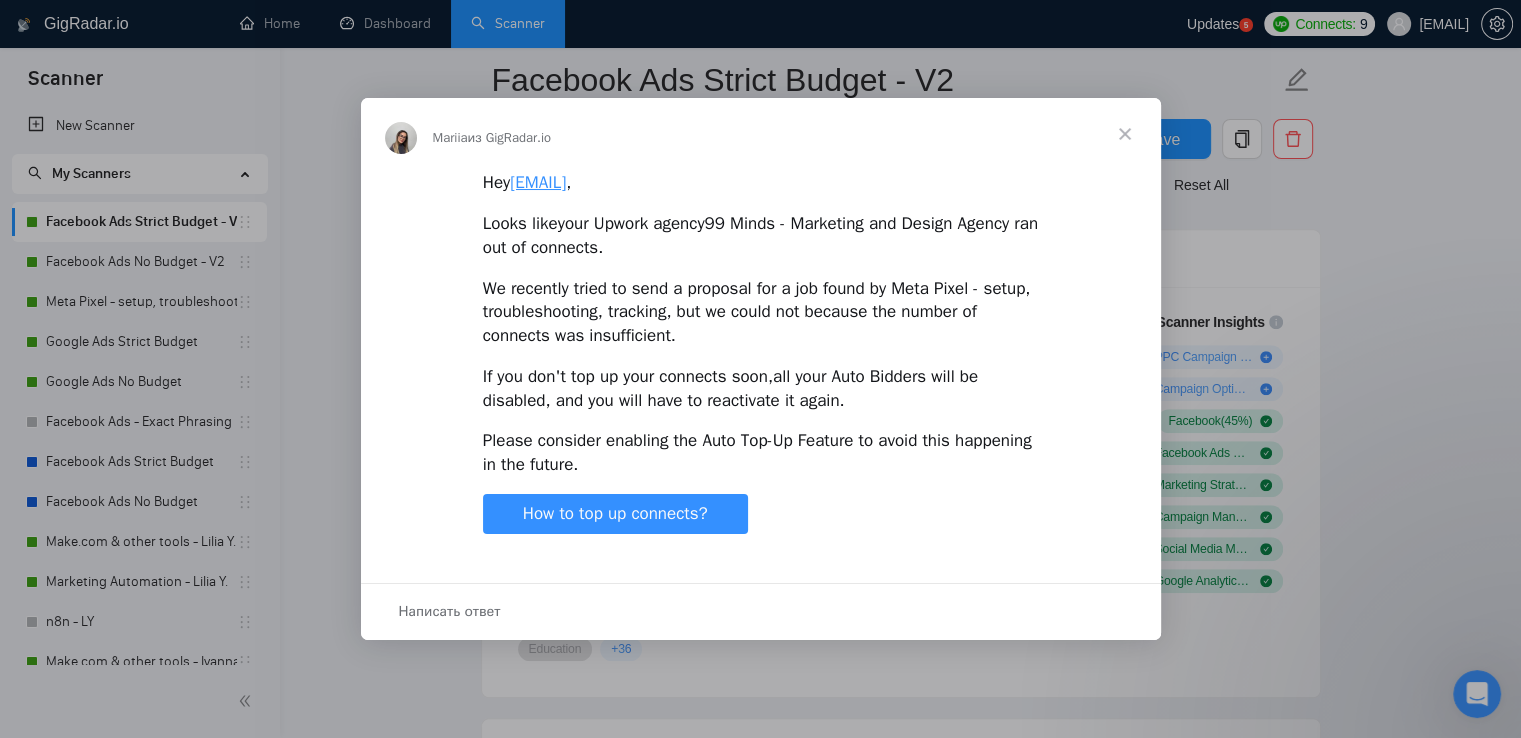 click at bounding box center (1125, 134) 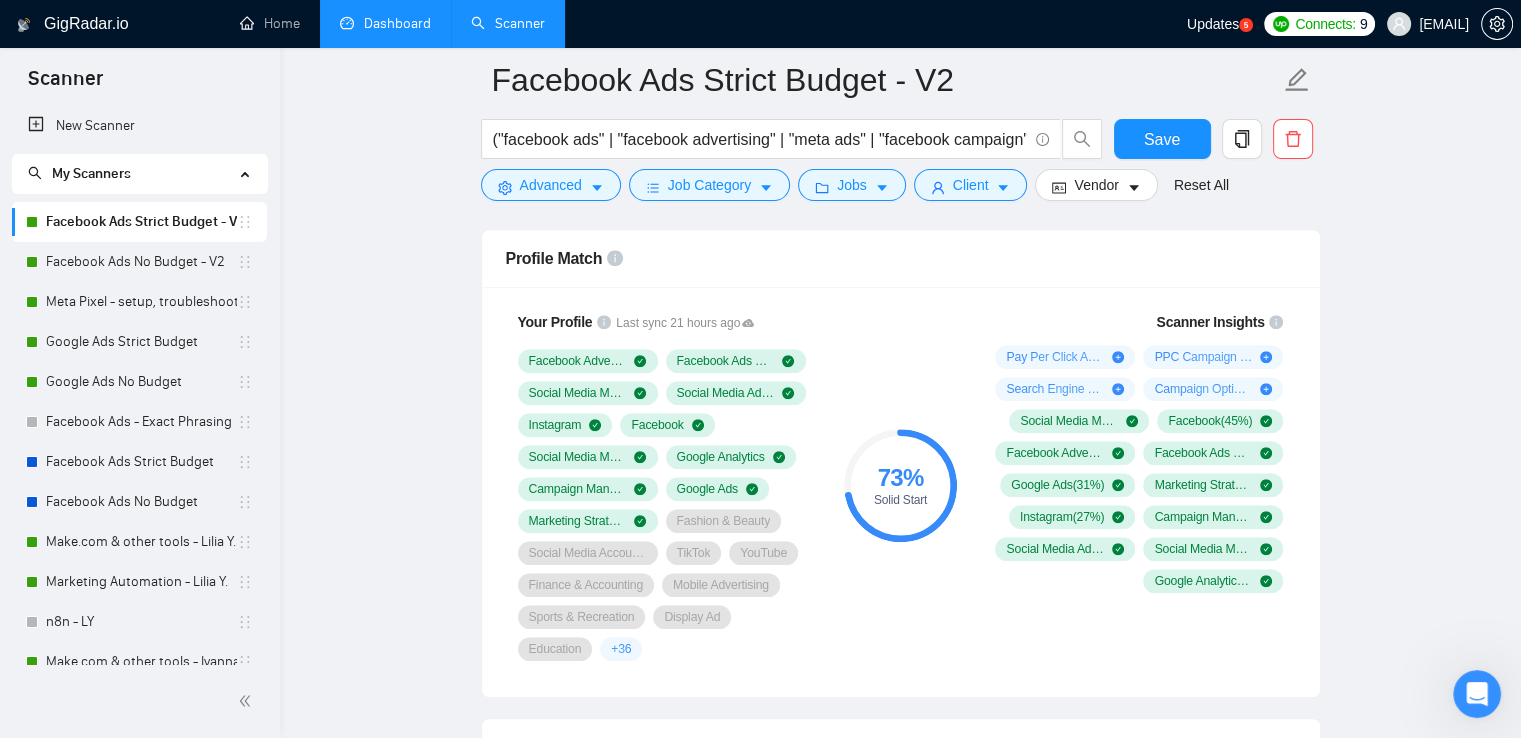 click on "Dashboard" at bounding box center [385, 23] 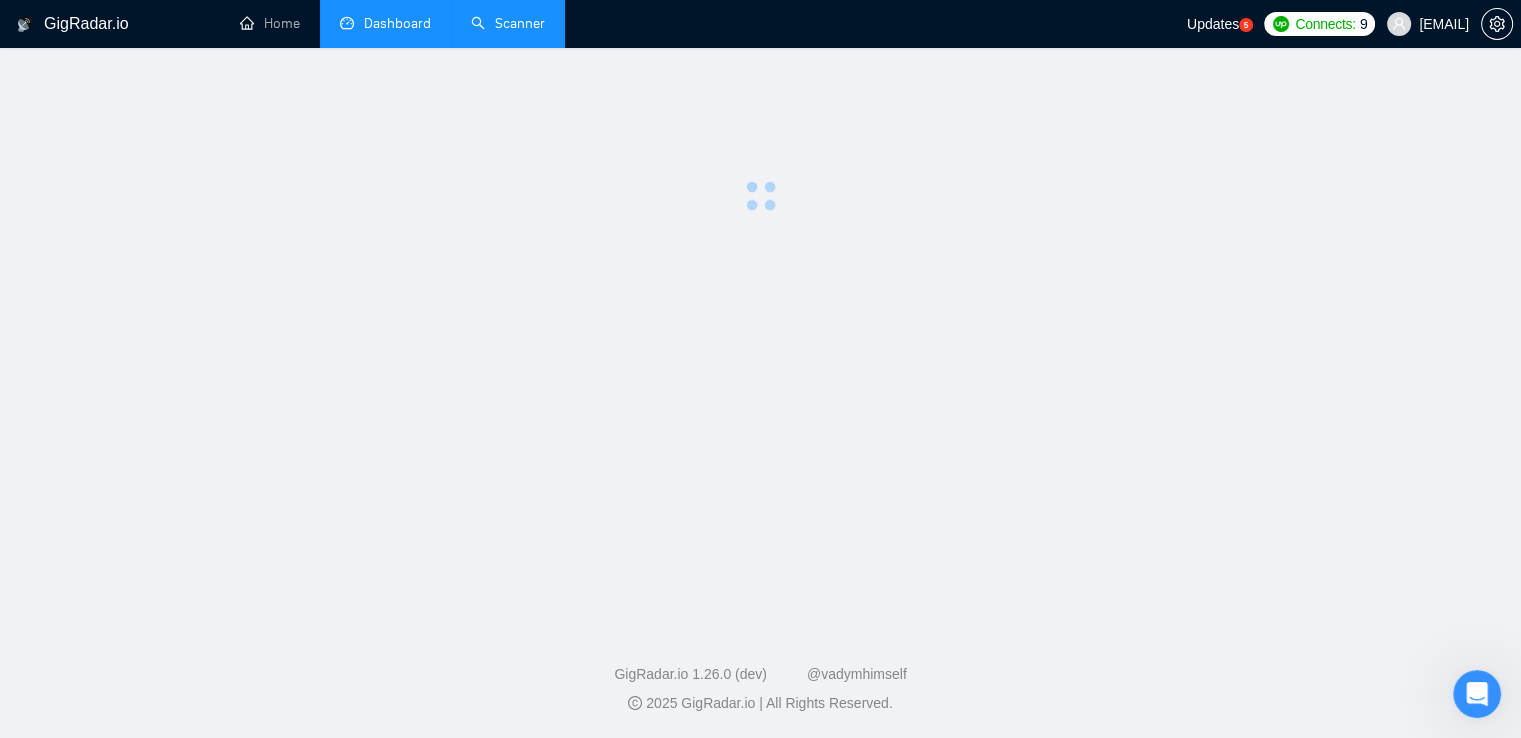 scroll, scrollTop: 0, scrollLeft: 0, axis: both 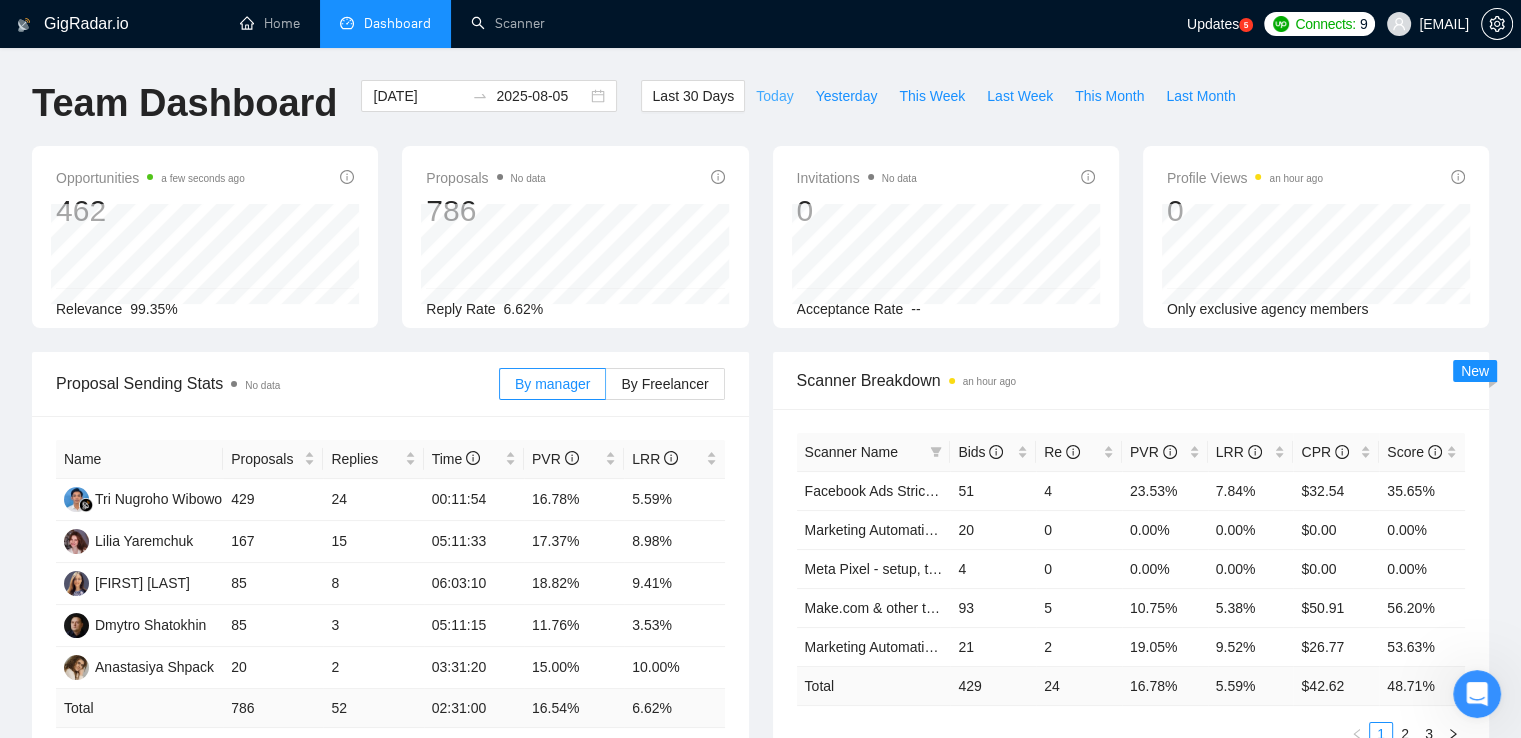click on "Today" at bounding box center (774, 96) 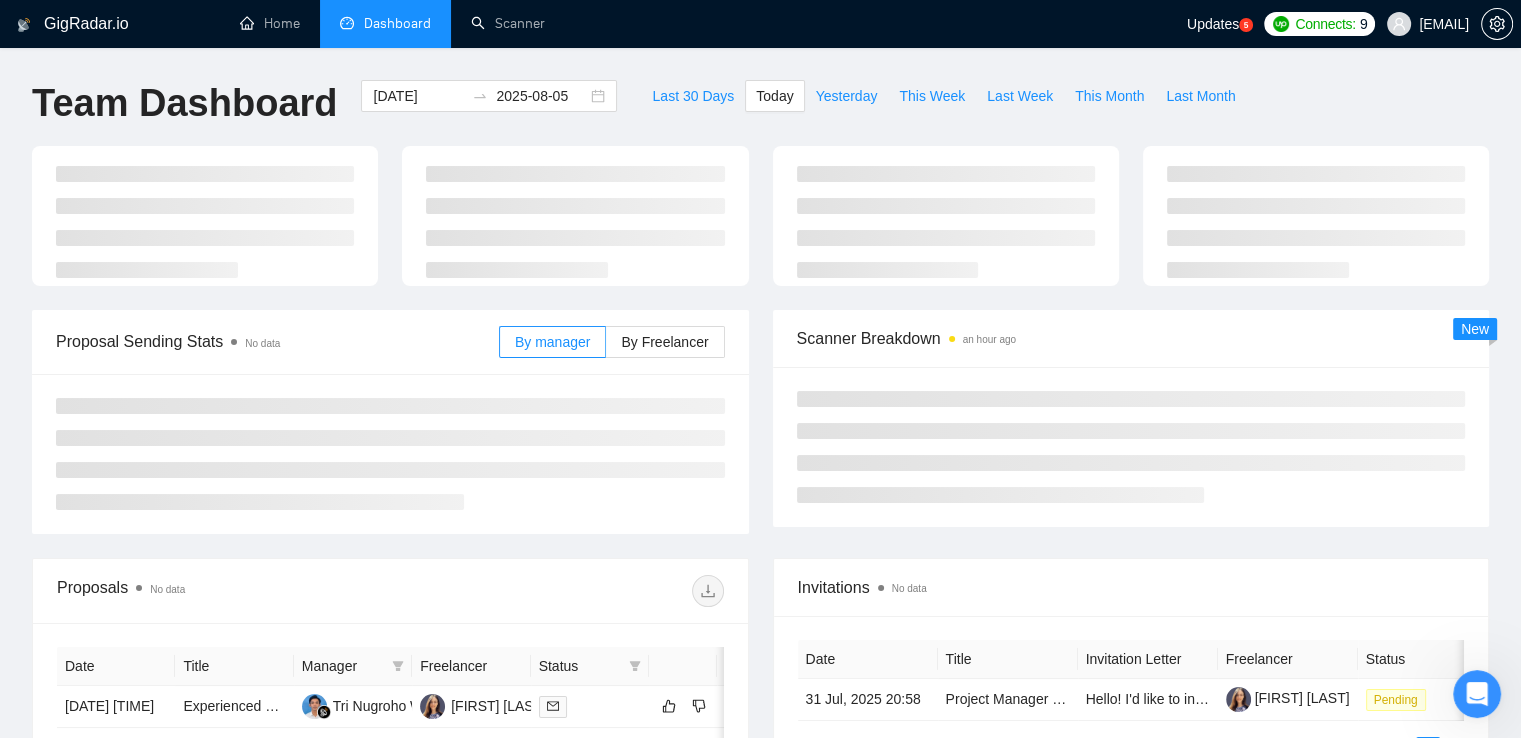 type on "2025-08-05" 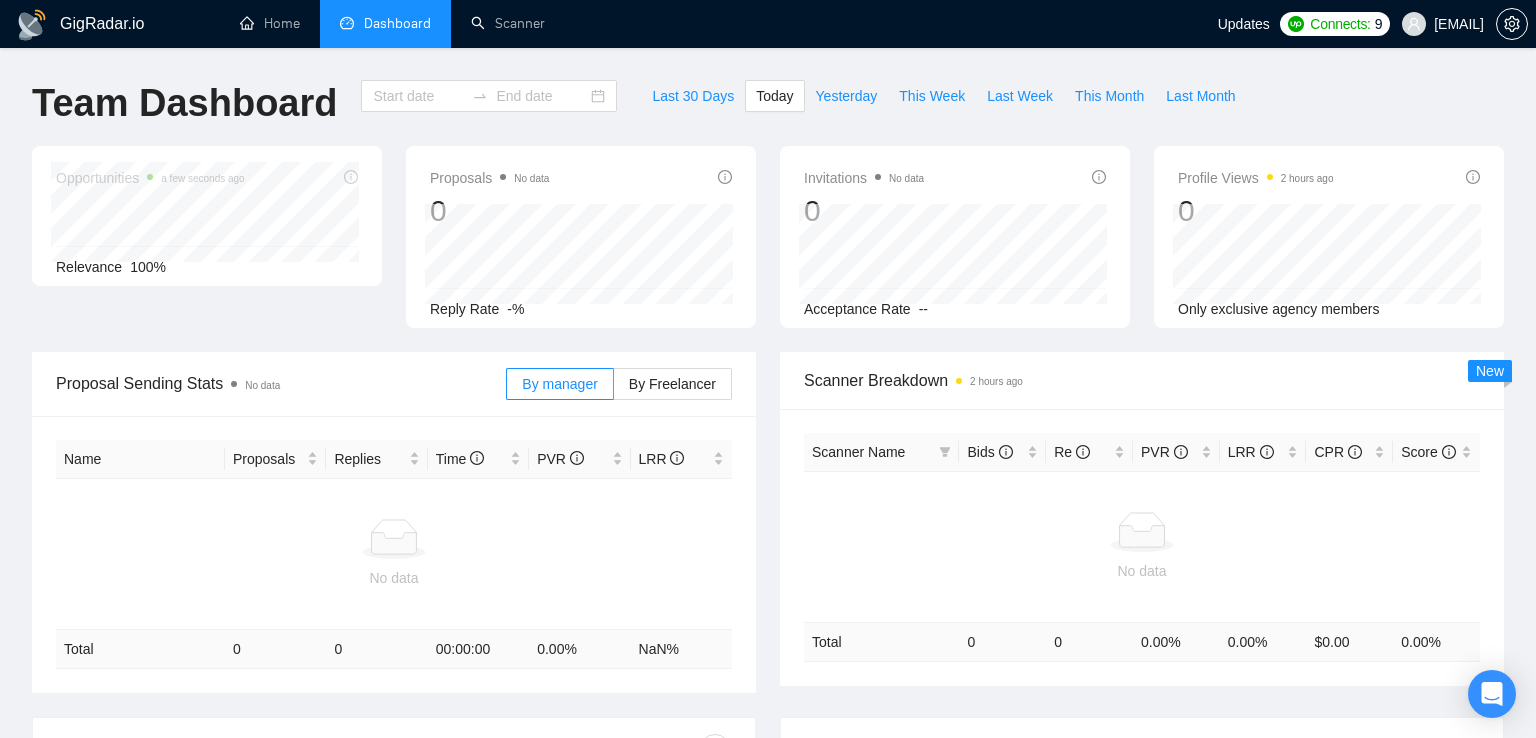 type on "2025-08-05" 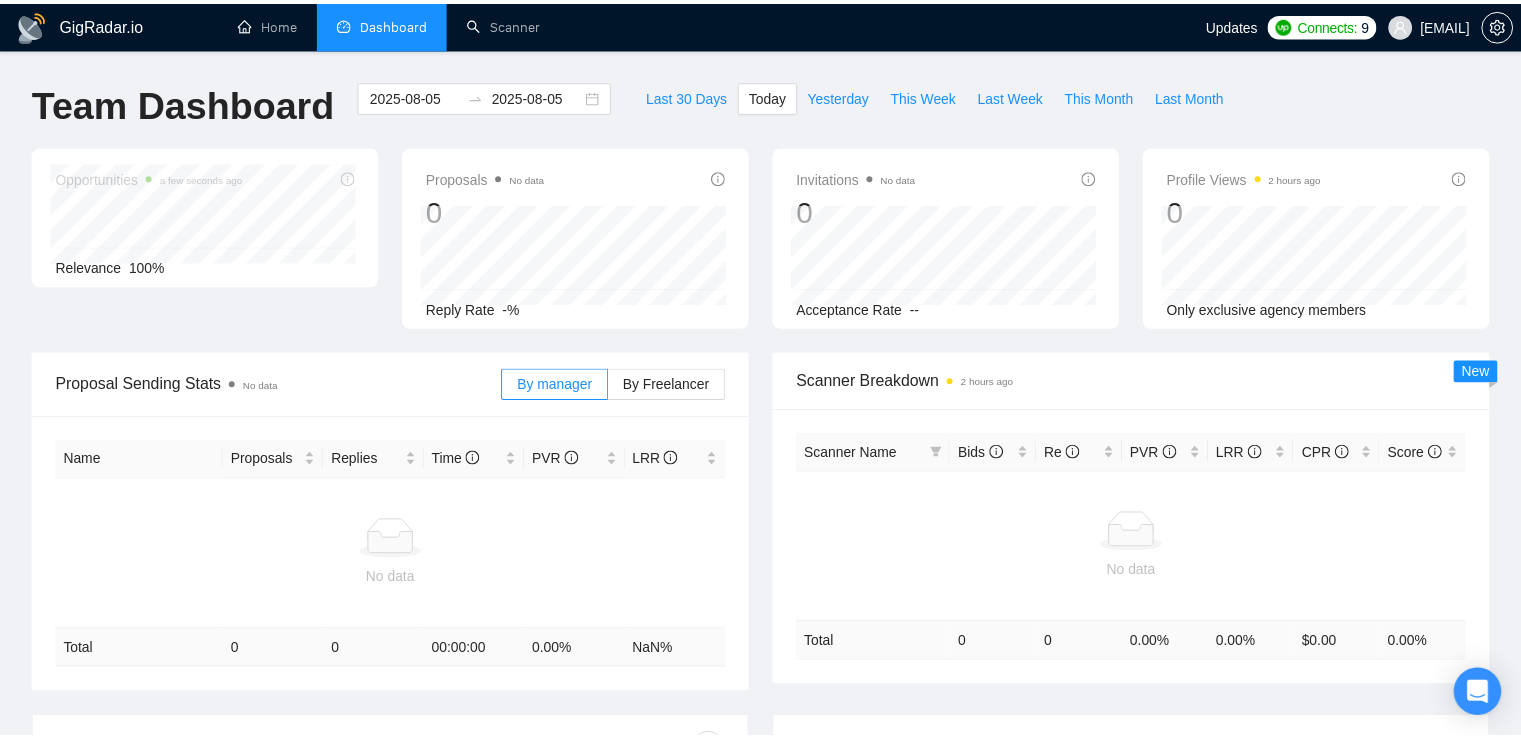 scroll, scrollTop: 0, scrollLeft: 0, axis: both 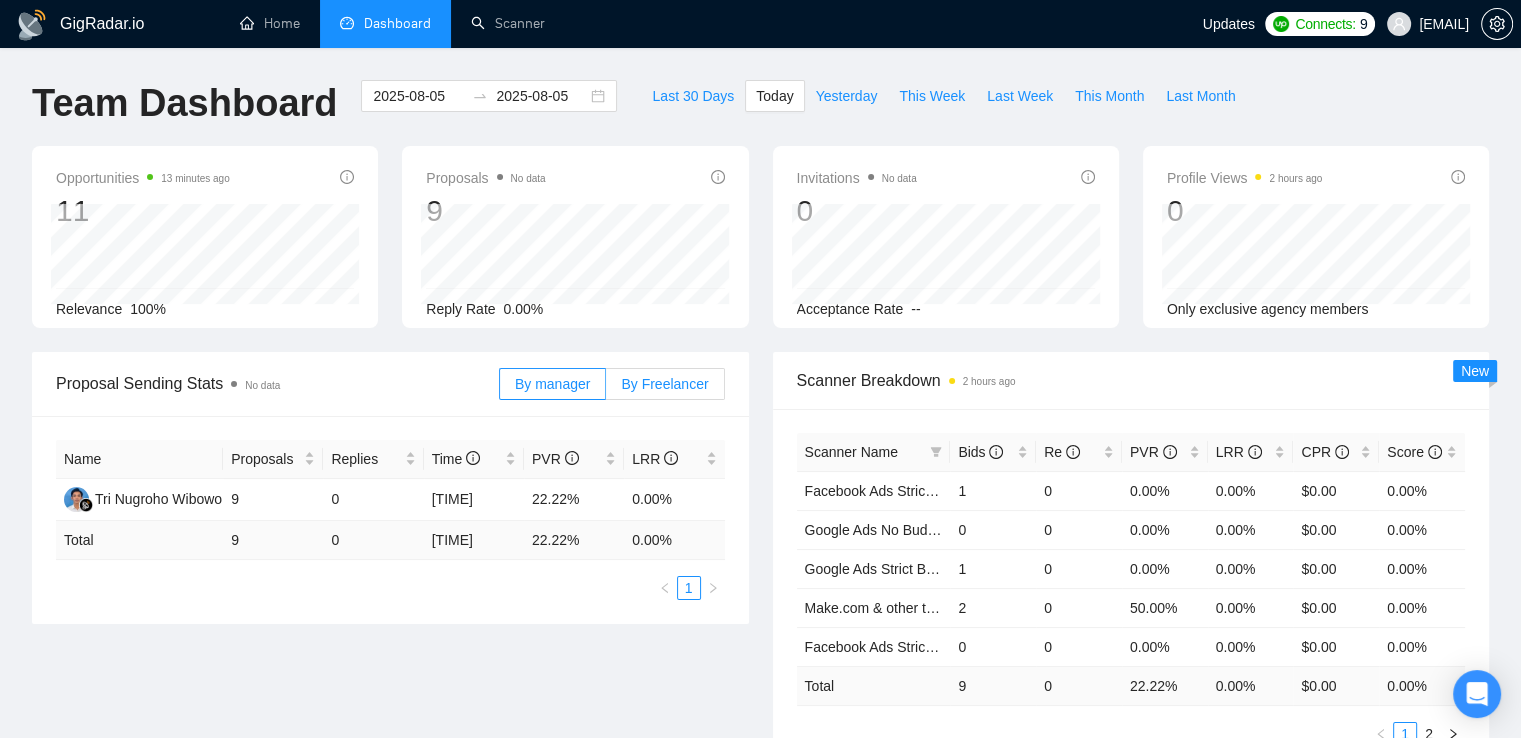 click on "By Freelancer" at bounding box center [664, 384] 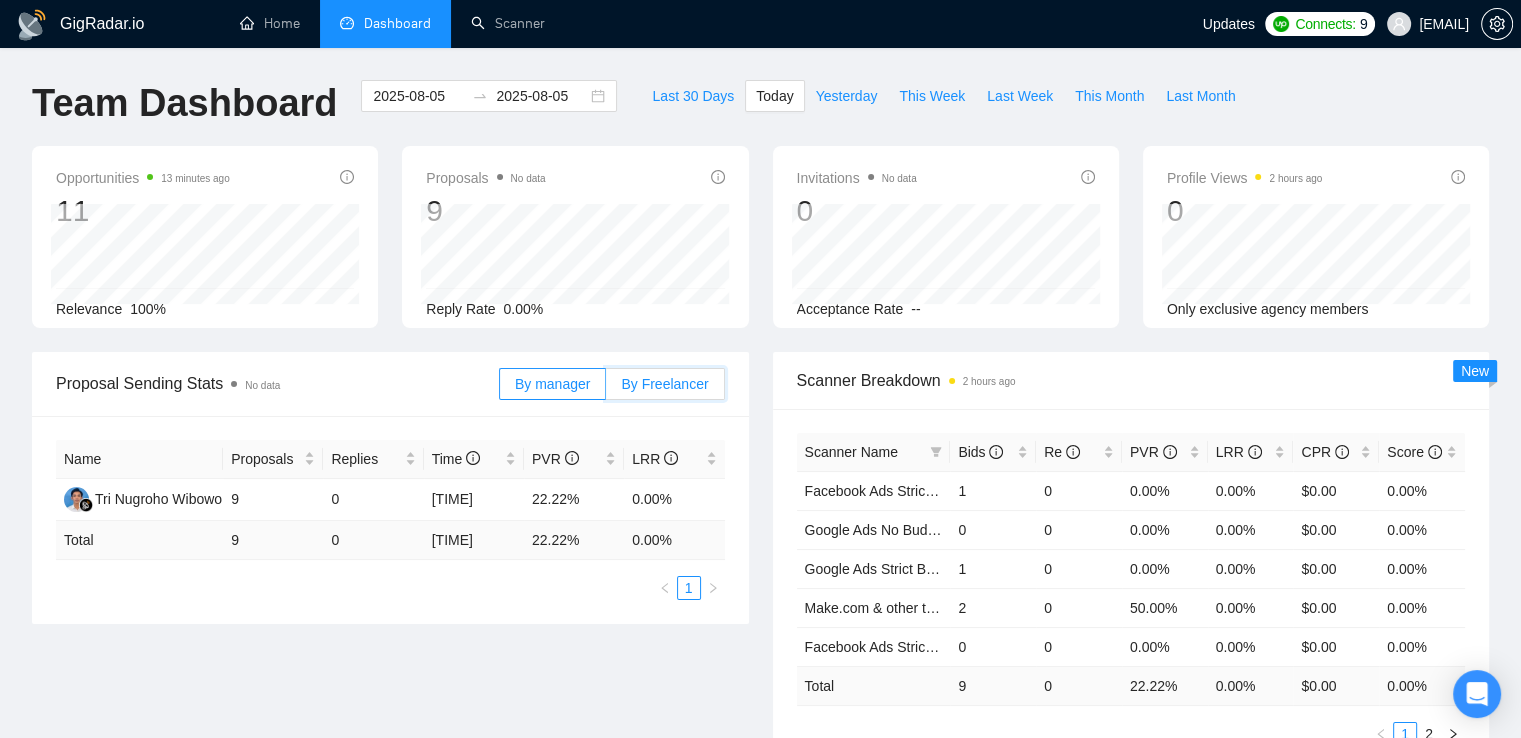 click on "By Freelancer" at bounding box center (606, 389) 